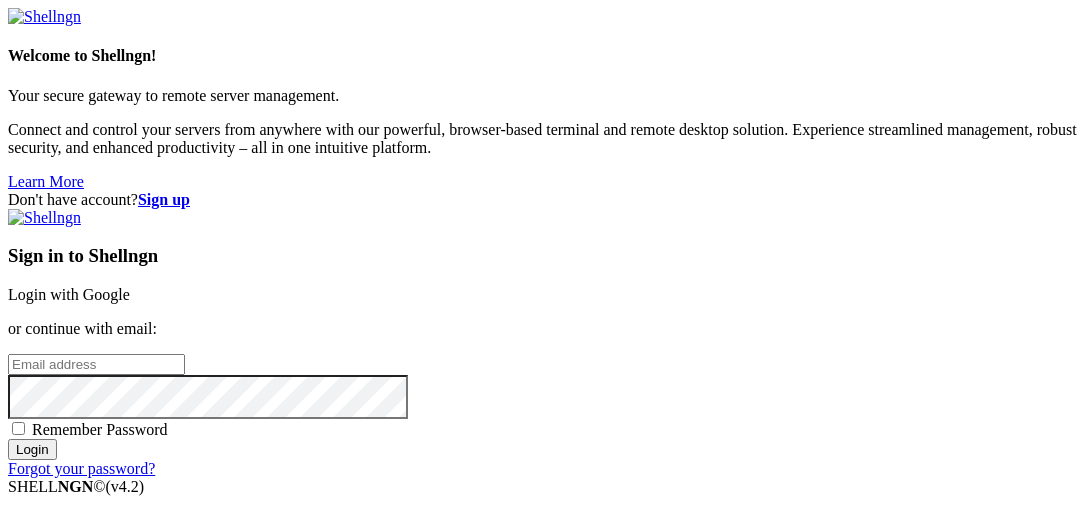 scroll, scrollTop: 0, scrollLeft: 0, axis: both 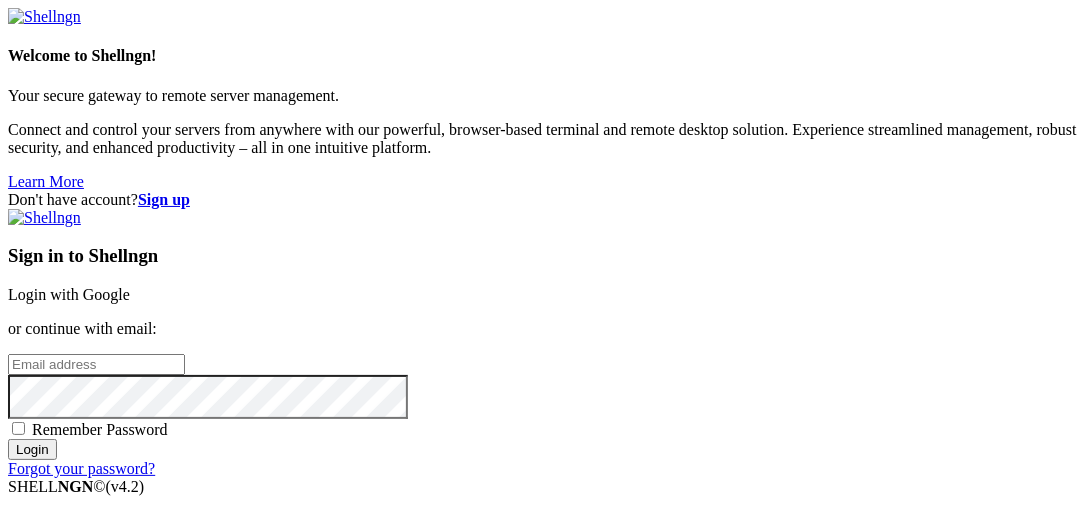 click at bounding box center [96, 364] 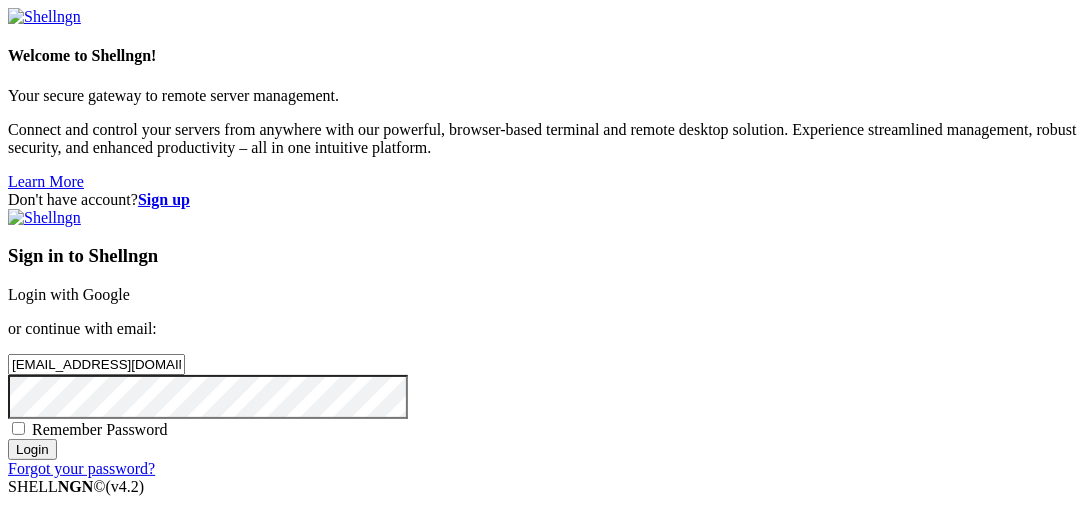 click on "Login" at bounding box center [32, 449] 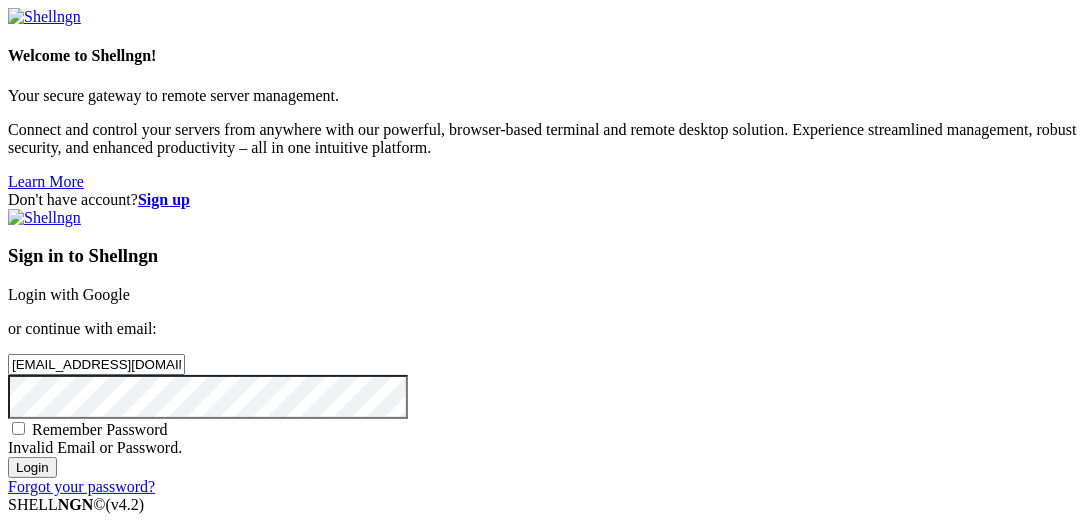 click on "Don't have account?
Sign up
Sign in to Shellngn
Login with Google
or continue with email:
[EMAIL_ADDRESS][DOMAIN_NAME]
Remember Password
Invalid Email or Password.
Login
Forgot your password?" at bounding box center (543, 343) 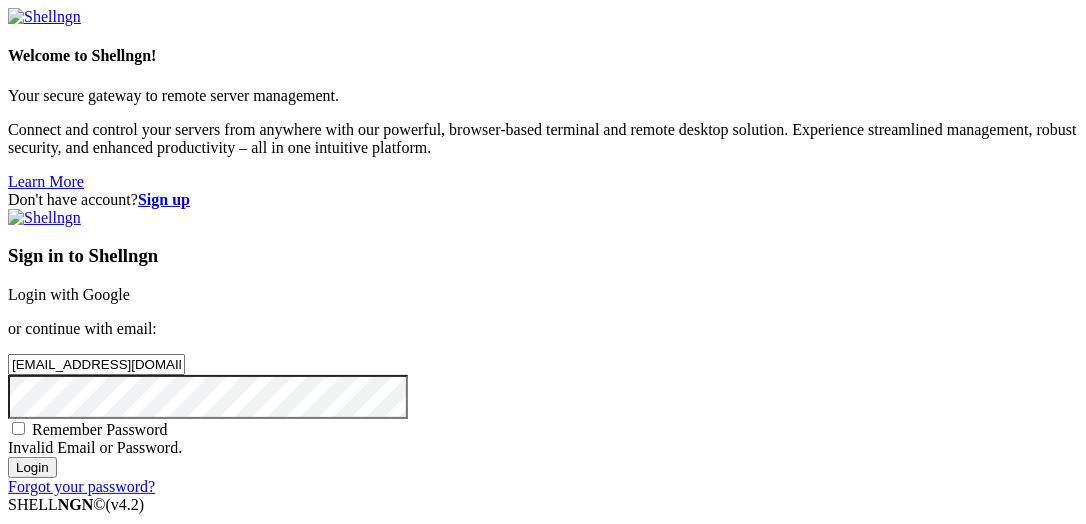 click on "Login" at bounding box center (32, 467) 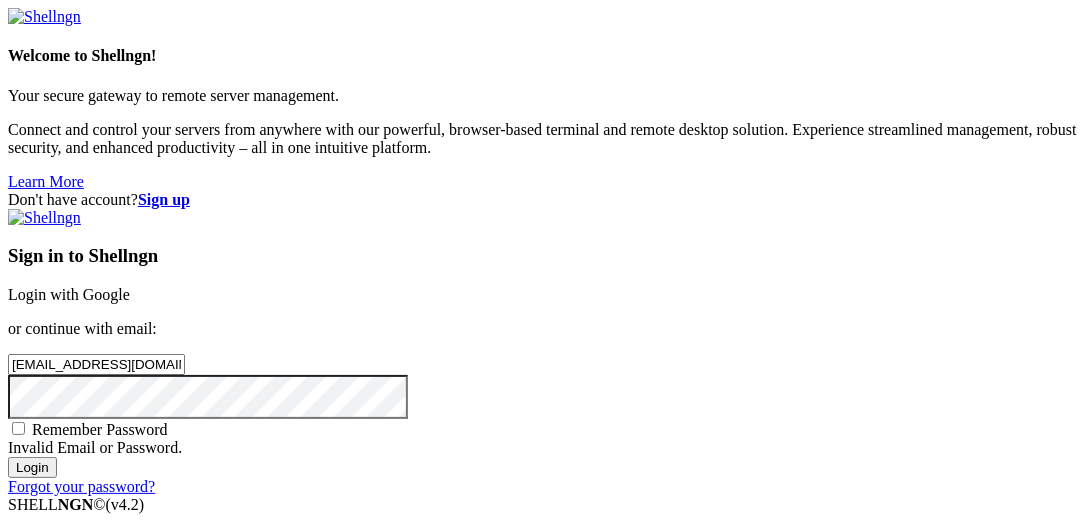 click on "Welcome to Shellngn!
Your secure gateway to remote server management.
Connect and control your servers from anywhere with our powerful, browser-based terminal and remote desktop solution. Experience streamlined management, robust security, and enhanced productivity – all in one intuitive platform.
Learn More
Don't have account?
Sign up
Sign in to Shellngn
Login with Google
or continue with email:
[EMAIL_ADDRESS][DOMAIN_NAME]
Remember Password" at bounding box center [543, 252] 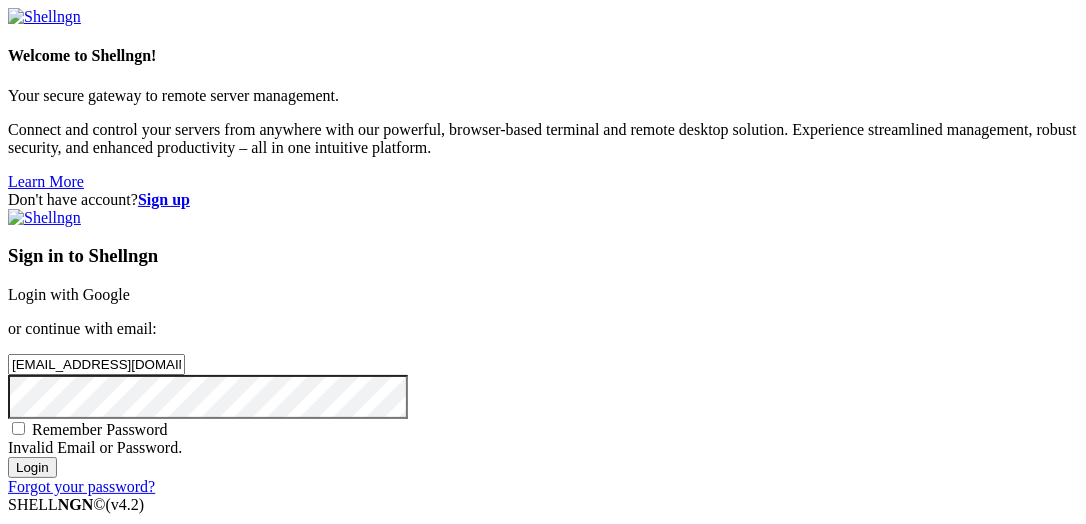 click on "Login" at bounding box center [32, 467] 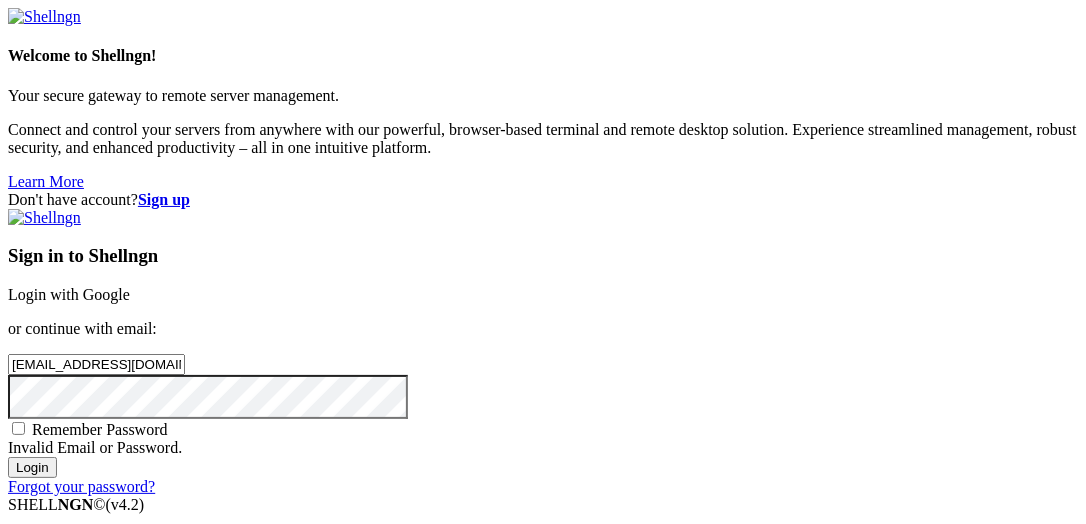 click on "Welcome to Shellngn!
Your secure gateway to remote server management.
Connect and control your servers from anywhere with our powerful, browser-based terminal and remote desktop solution. Experience streamlined management, robust security, and enhanced productivity – all in one intuitive platform.
Learn More
Don't have account?
Sign up
Sign in to Shellngn
Login with Google
or continue with email:
[EMAIL_ADDRESS][DOMAIN_NAME]
Remember Password" at bounding box center (543, 252) 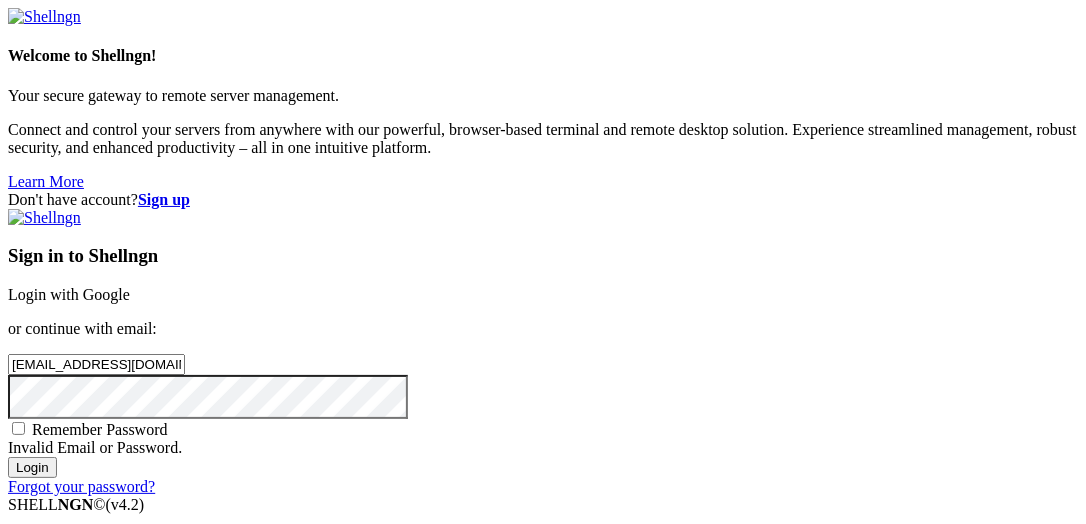 scroll, scrollTop: 117, scrollLeft: 0, axis: vertical 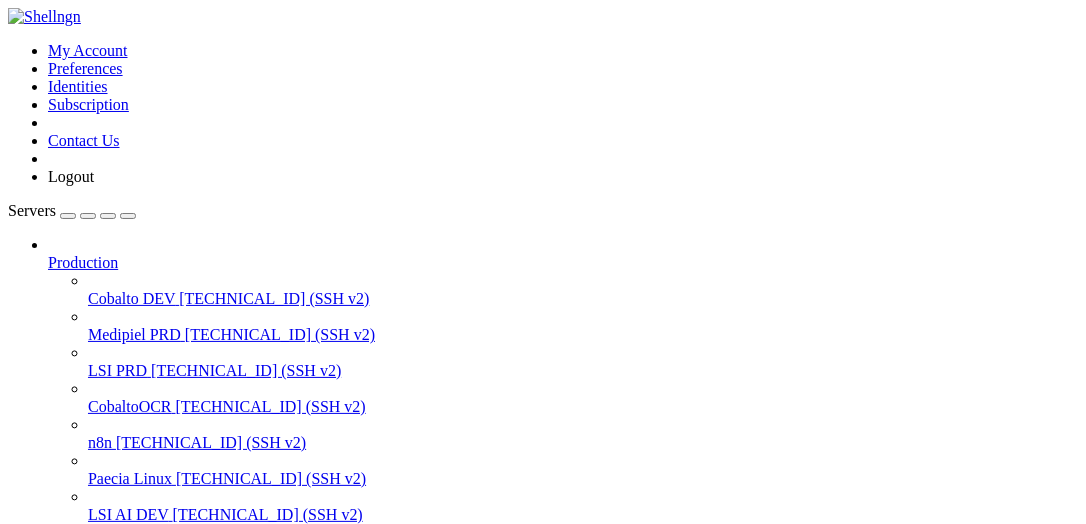 click on "LSI AI DEV" at bounding box center [128, 514] 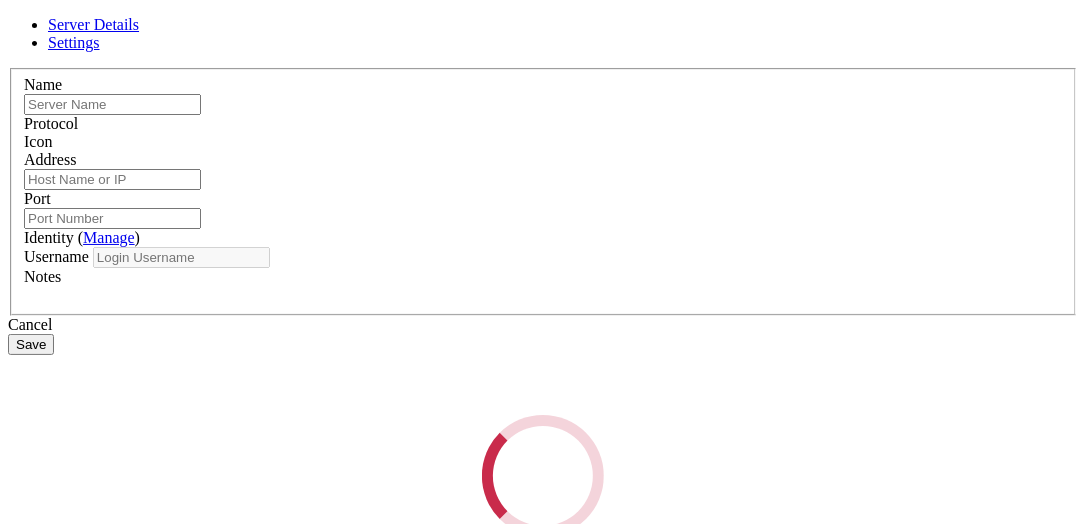 type on "LSI AI DEV" 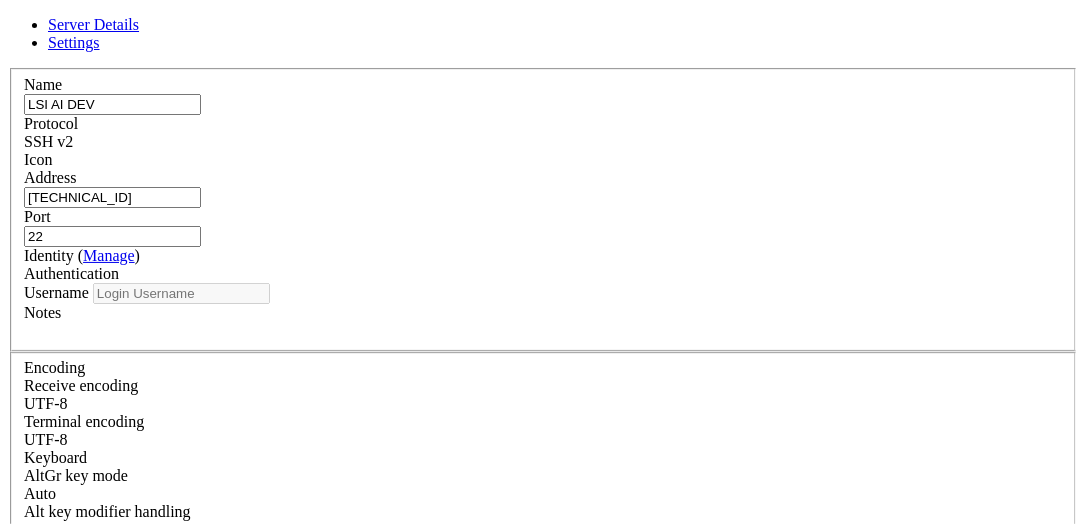 type on "root" 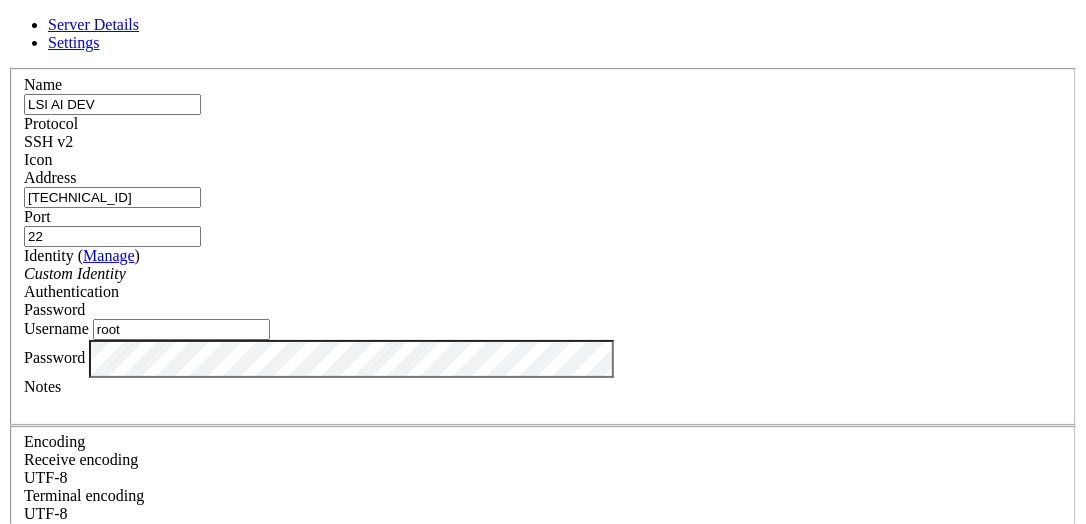 scroll, scrollTop: 121, scrollLeft: 0, axis: vertical 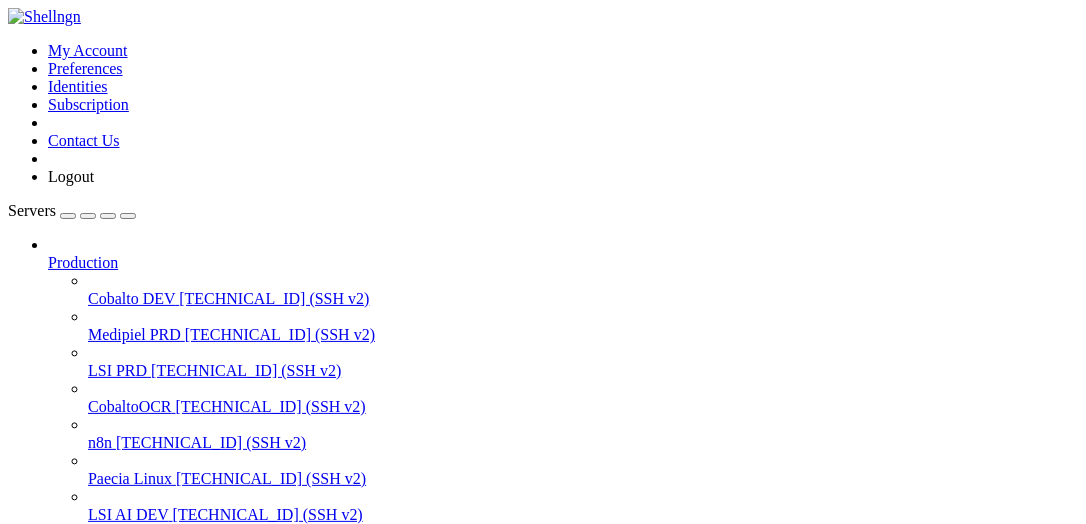 click on "" at bounding box center (563, 673) 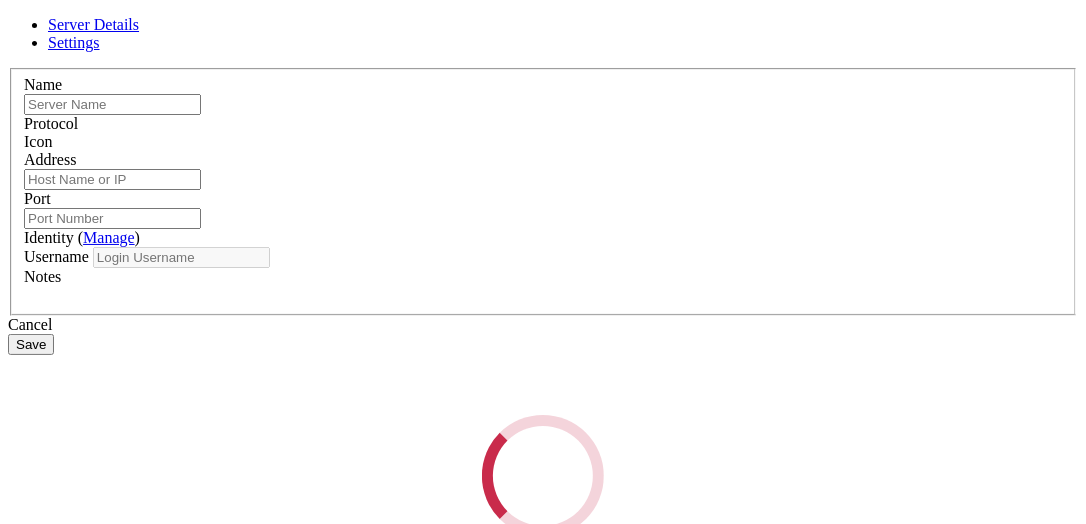 type on "LSI AI DEV" 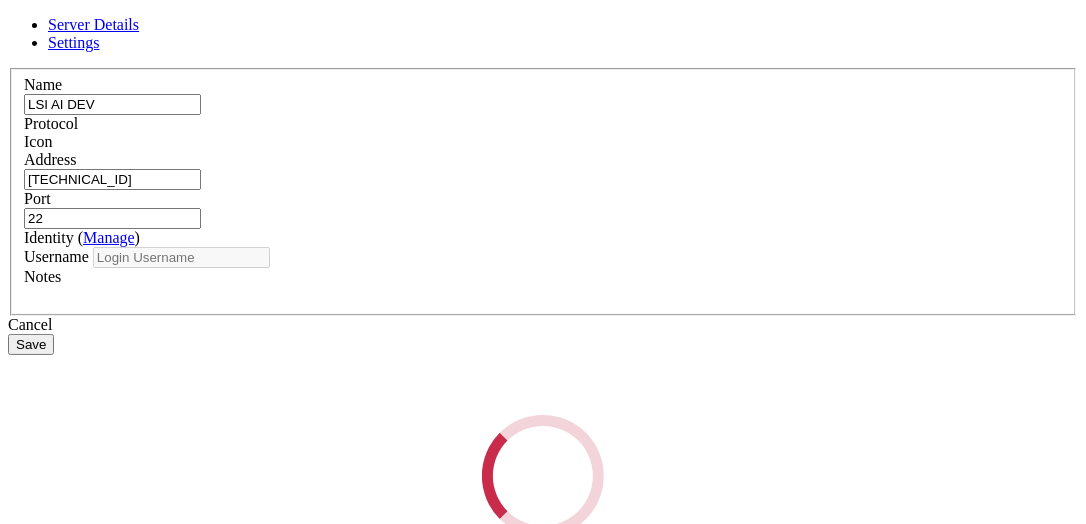 type on "root" 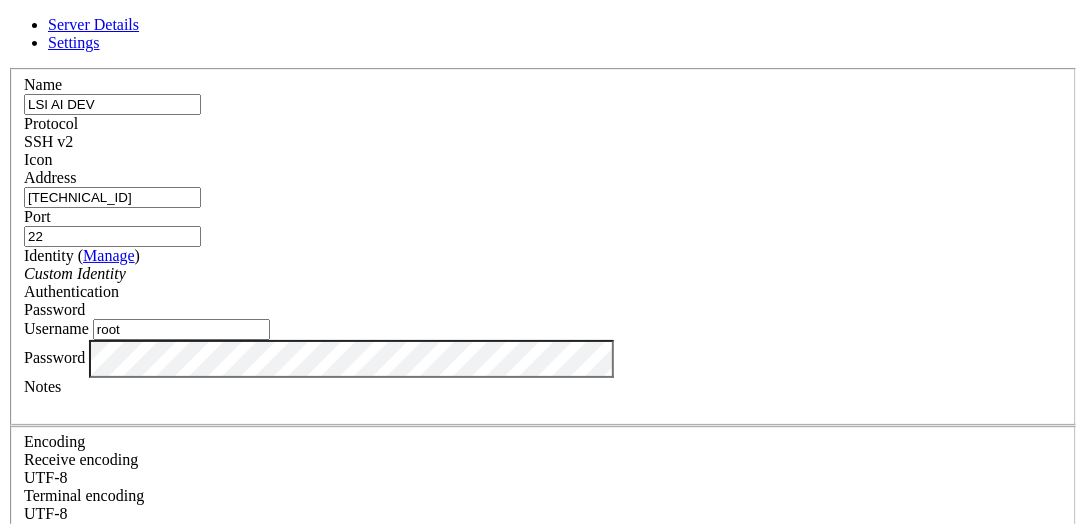 scroll, scrollTop: 121, scrollLeft: 0, axis: vertical 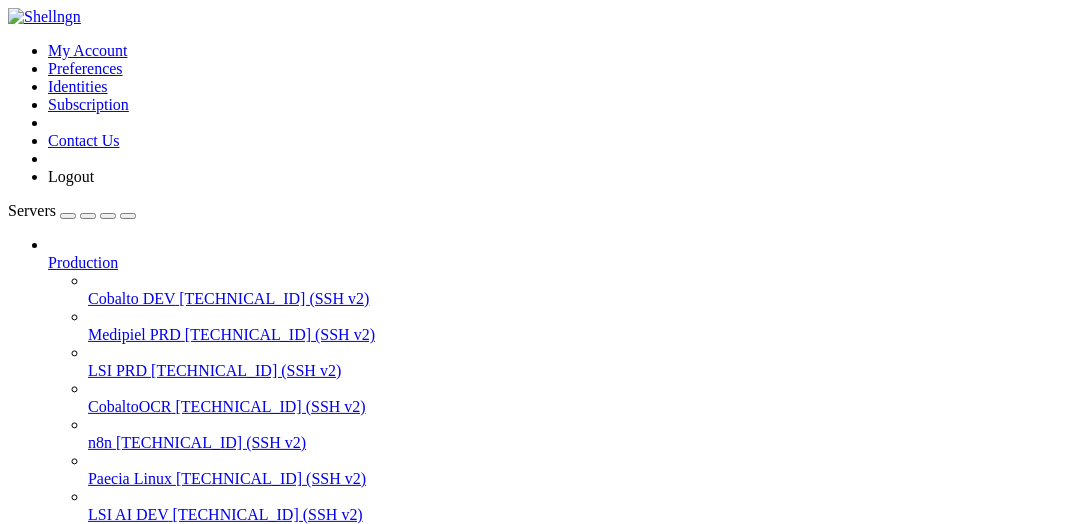 click on "LSI AI DEV" at bounding box center [128, 514] 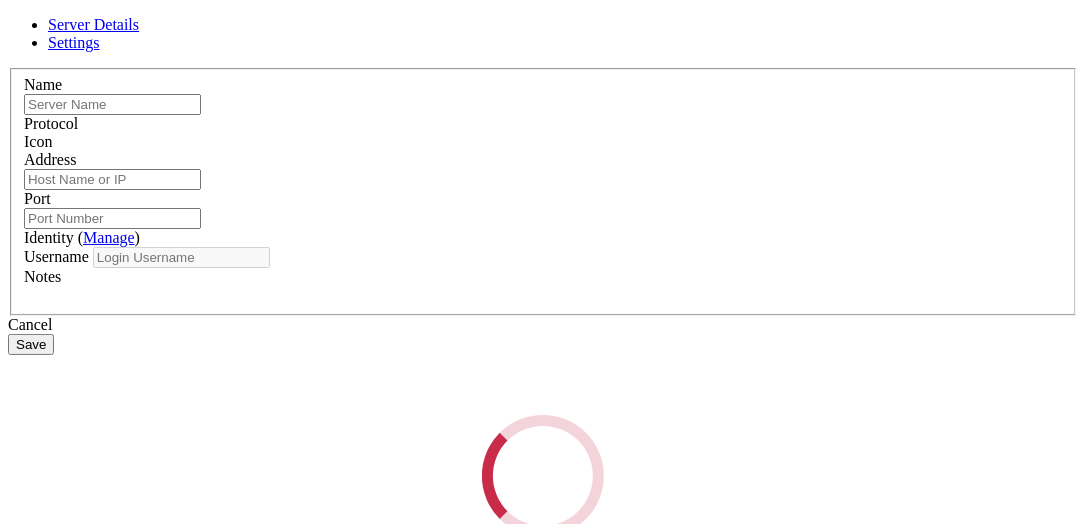type on "LSI AI DEV" 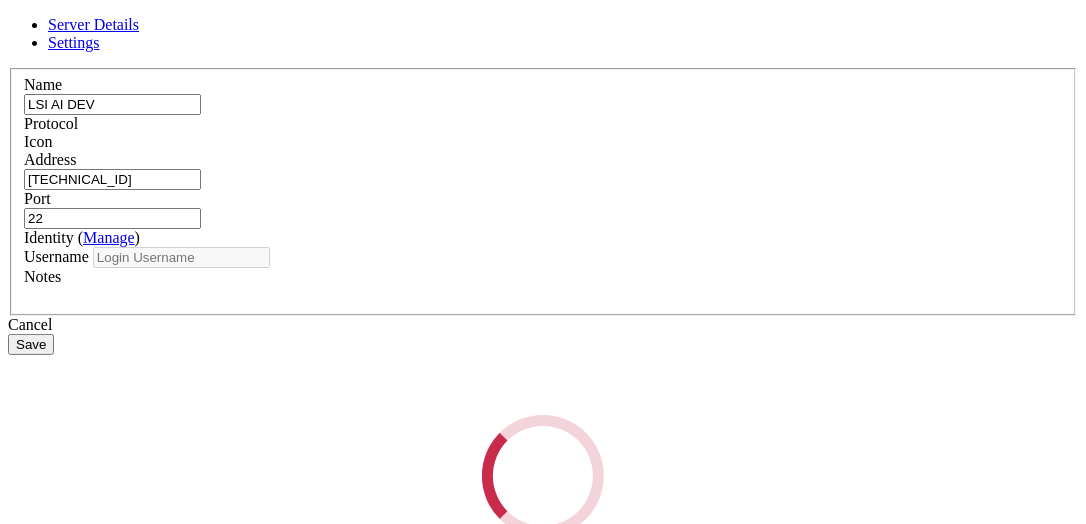 type on "root" 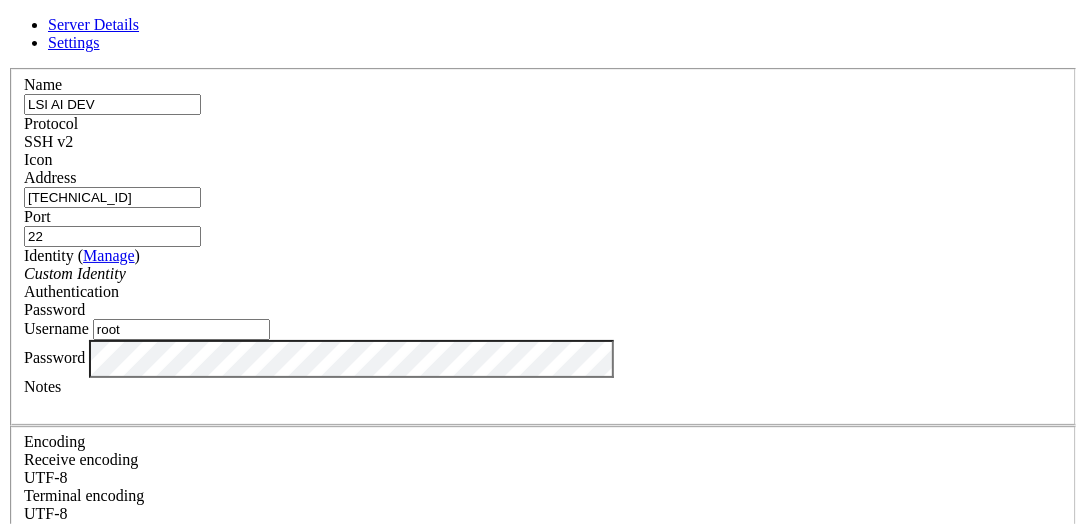 click on "LSI AI DEV" at bounding box center [112, 104] 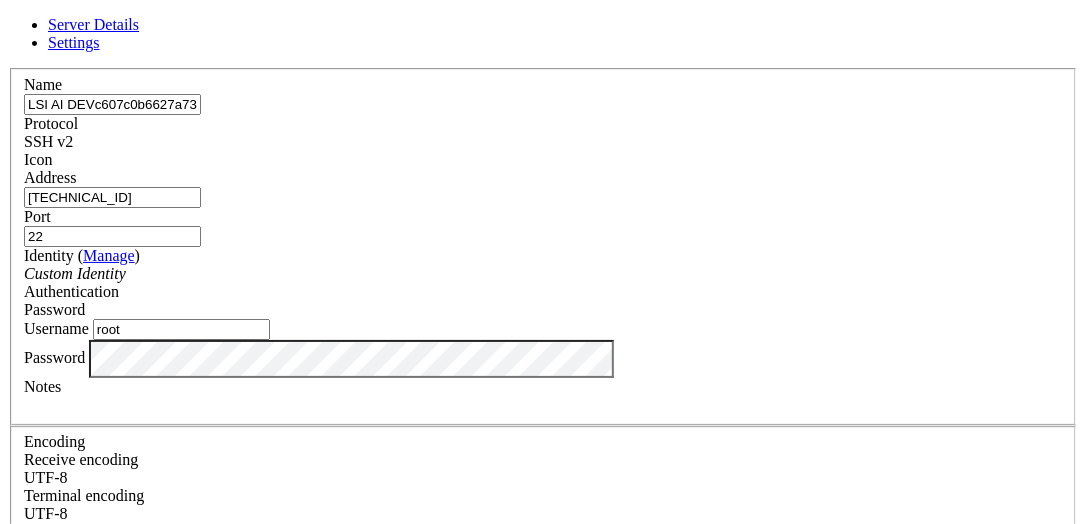 type on "LSI AI DEV" 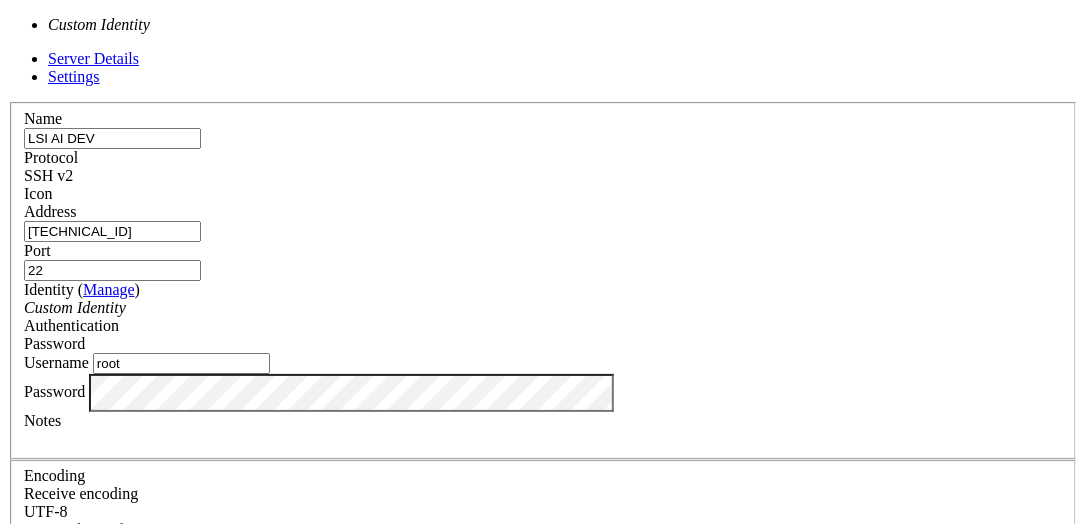 click on "Custom Identity" at bounding box center (543, 308) 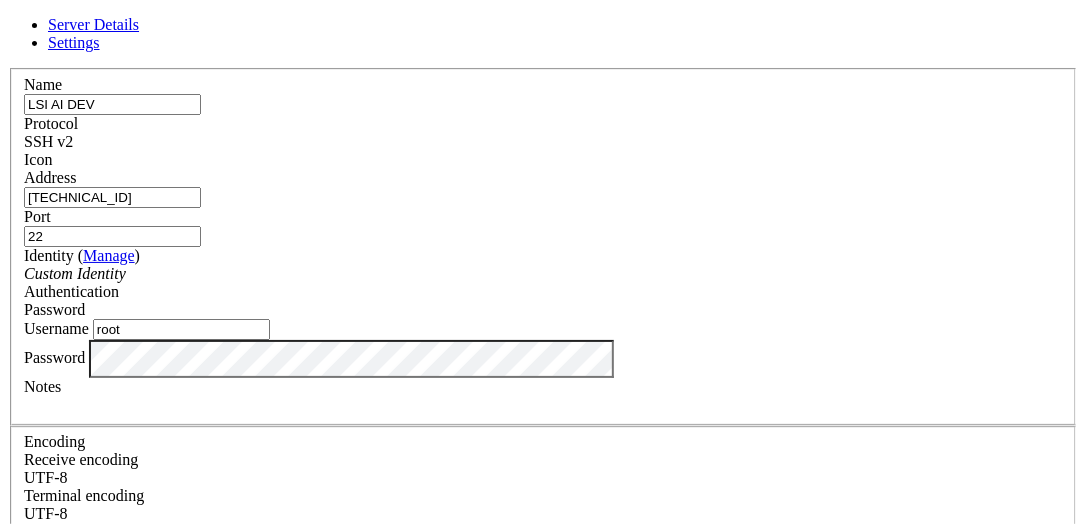 scroll, scrollTop: 121, scrollLeft: 0, axis: vertical 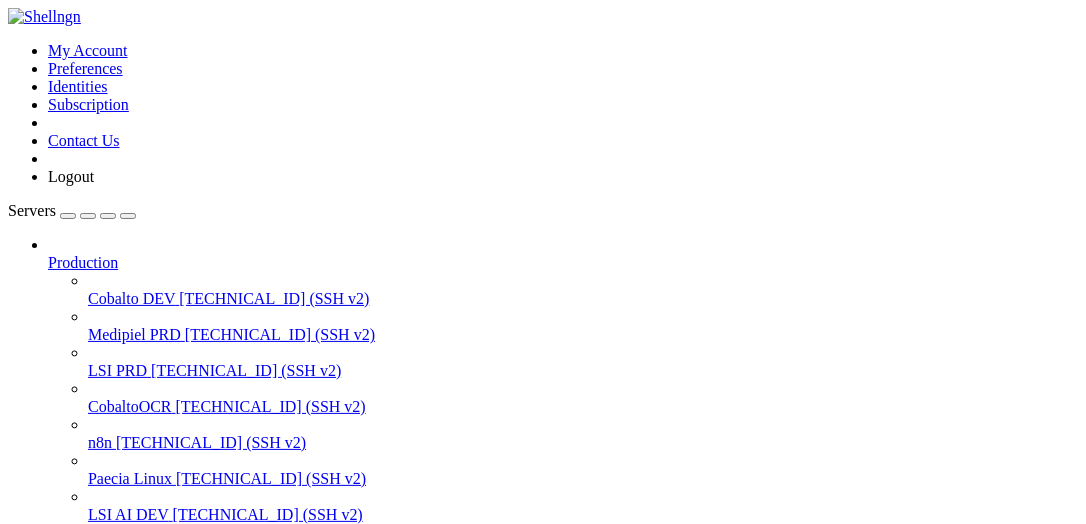 click on "" at bounding box center (563, 673) 